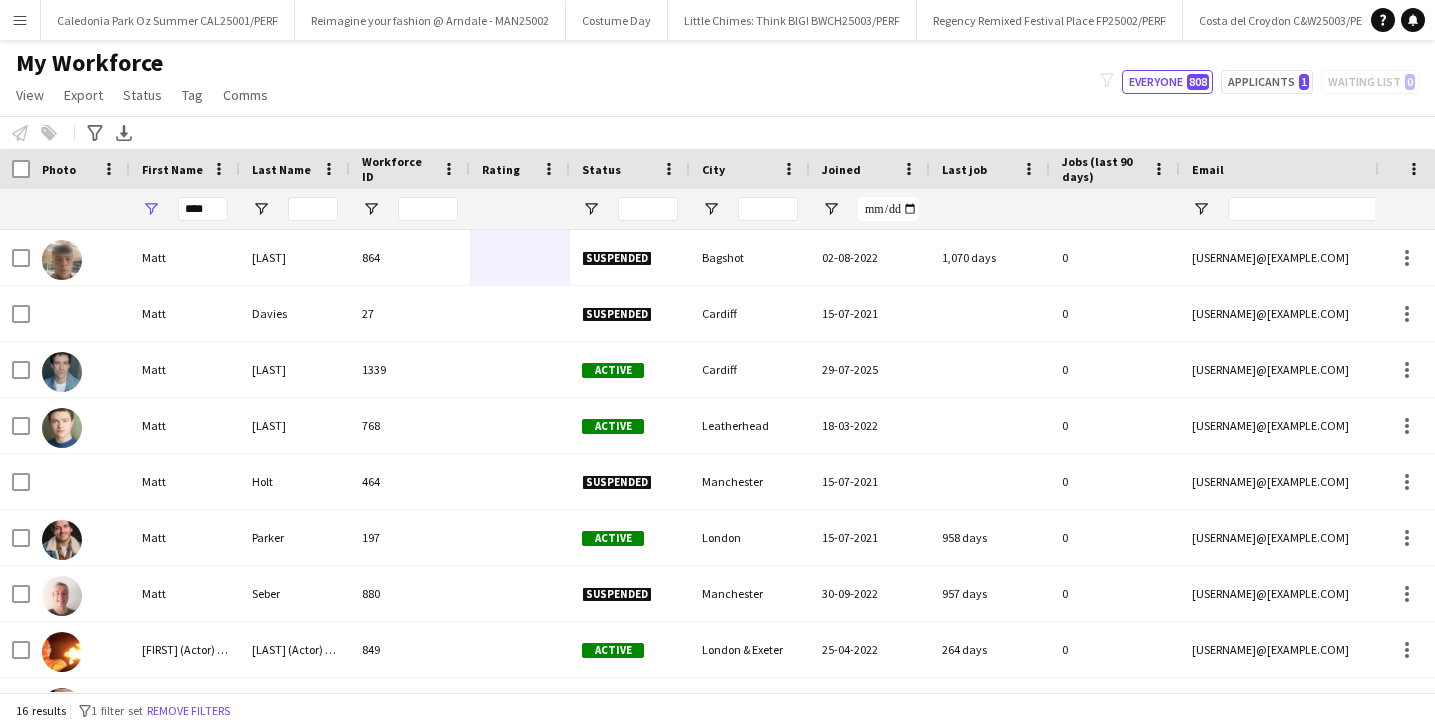 click on "Menu" at bounding box center (20, 20) 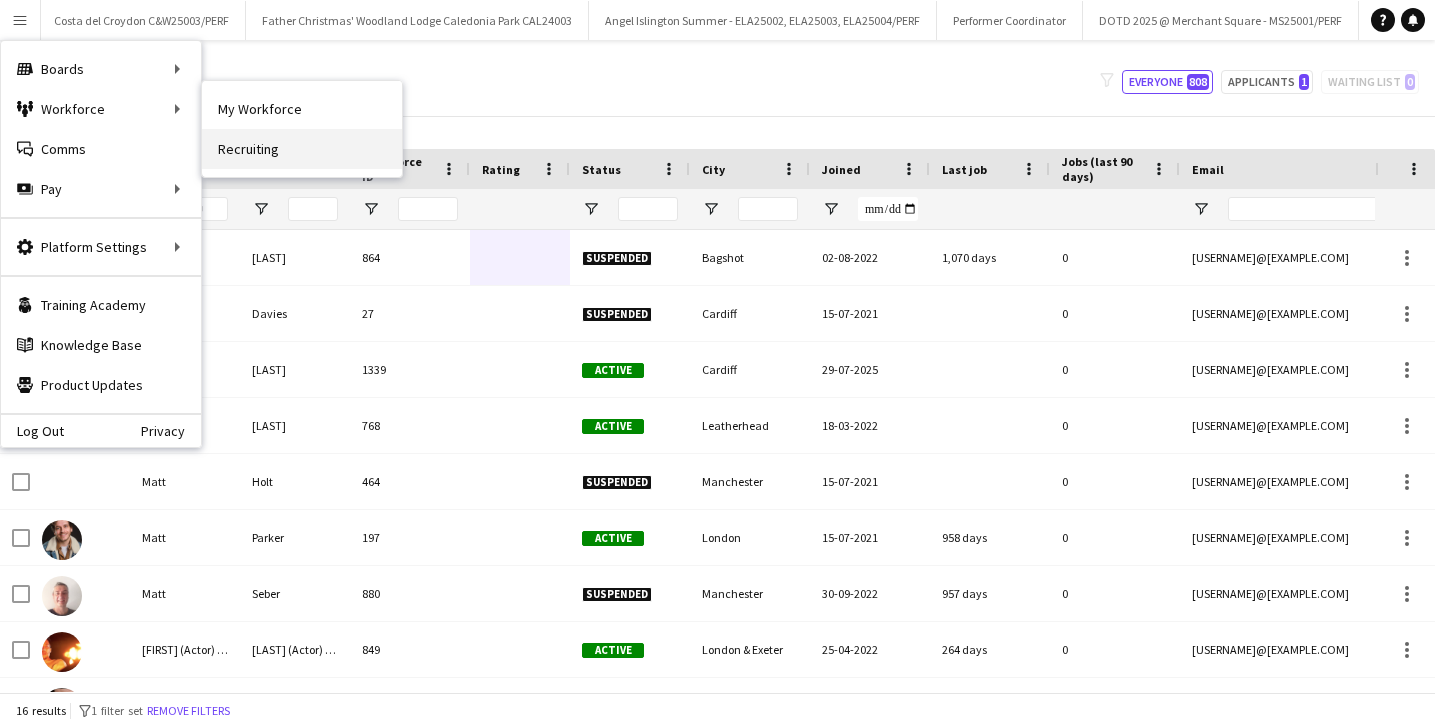 click on "Recruiting" at bounding box center (302, 149) 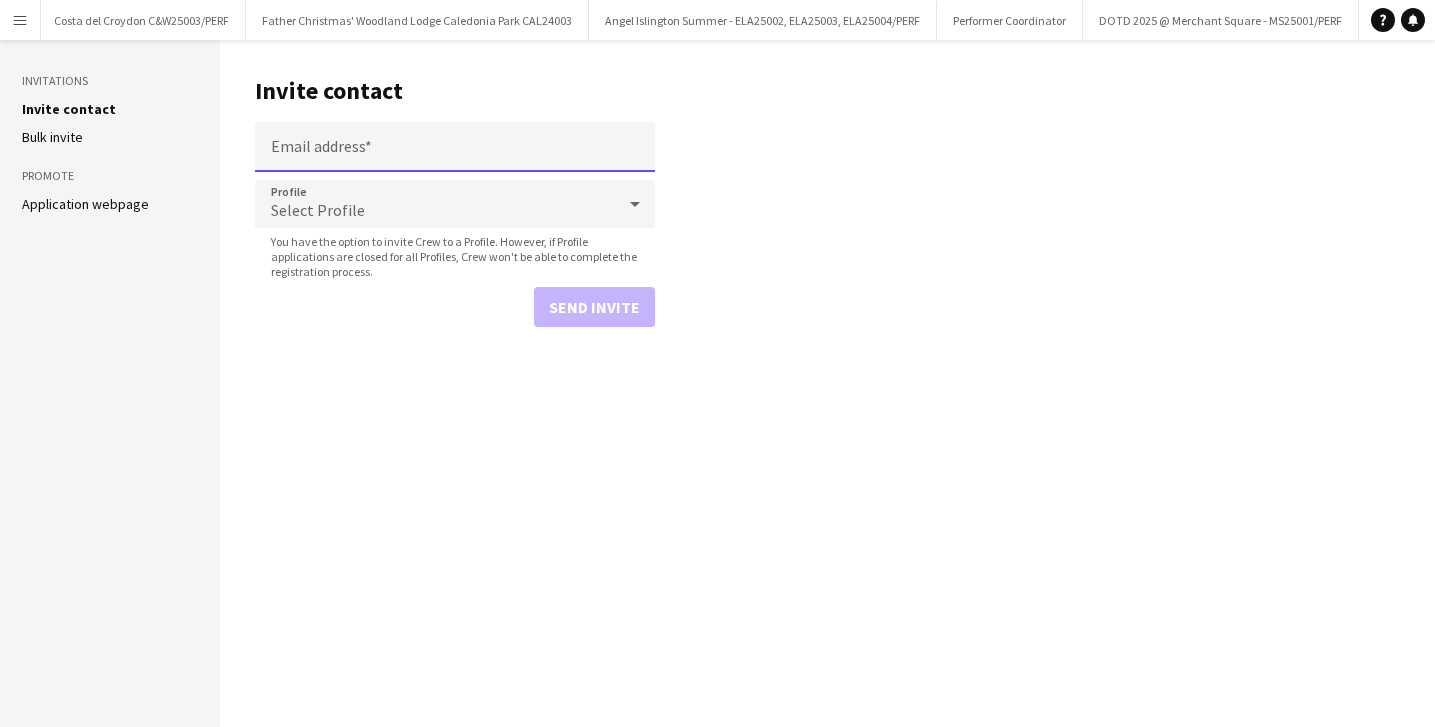 click on "Email address" at bounding box center [455, 147] 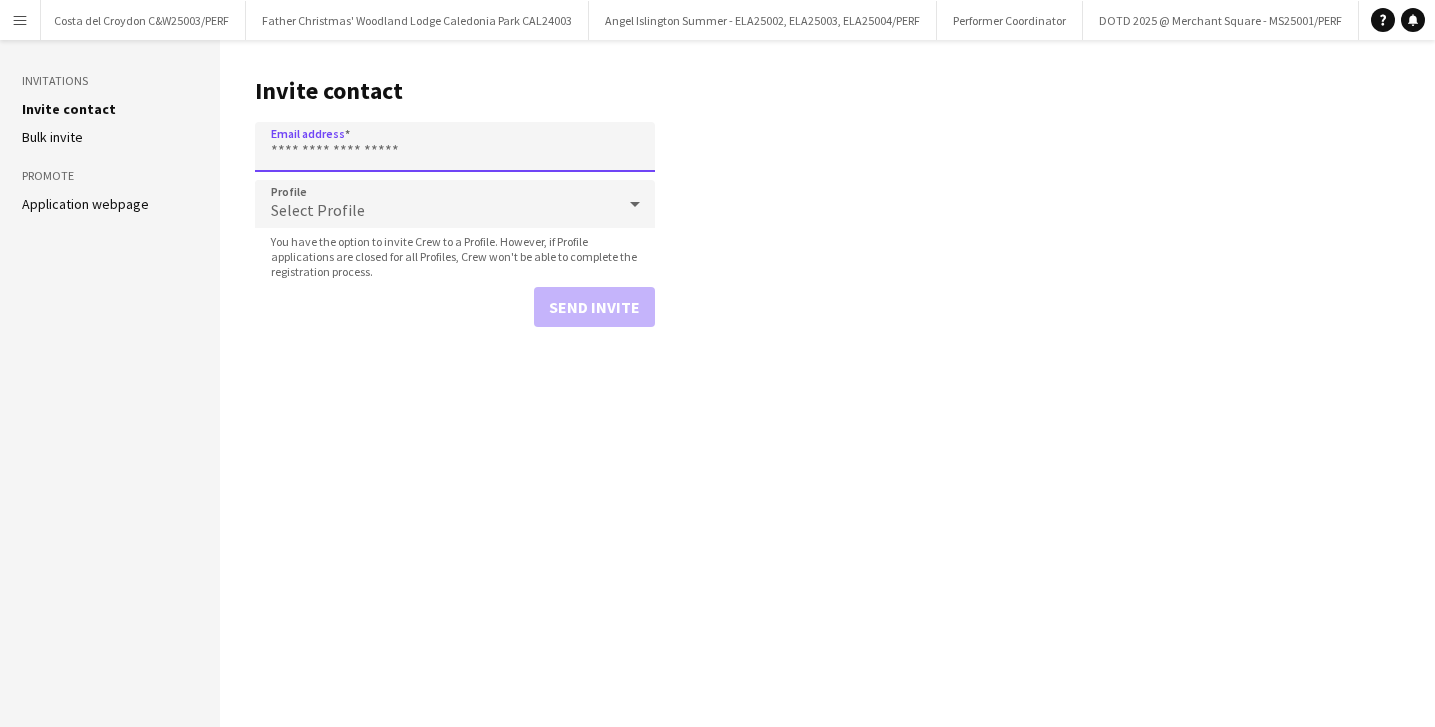 paste on "**********" 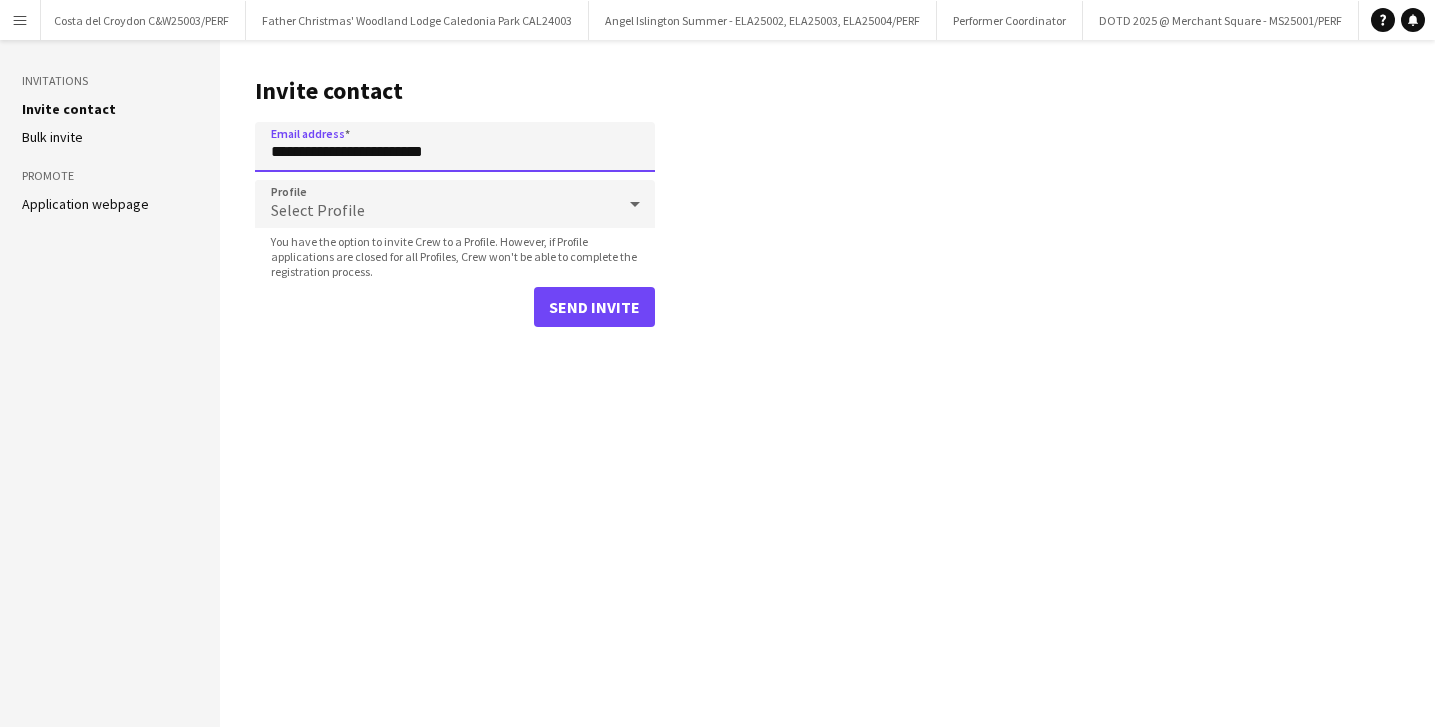 type on "**********" 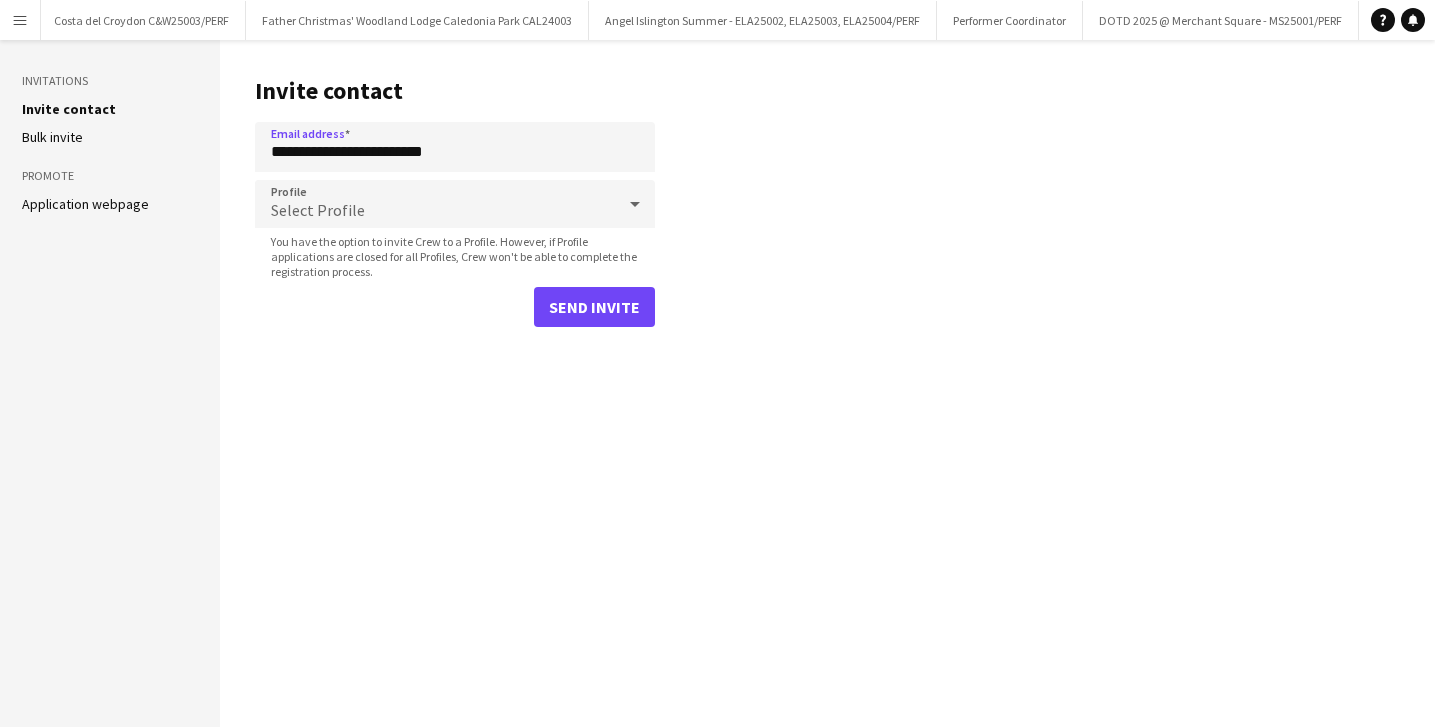 click on "Select Profile" at bounding box center (435, 204) 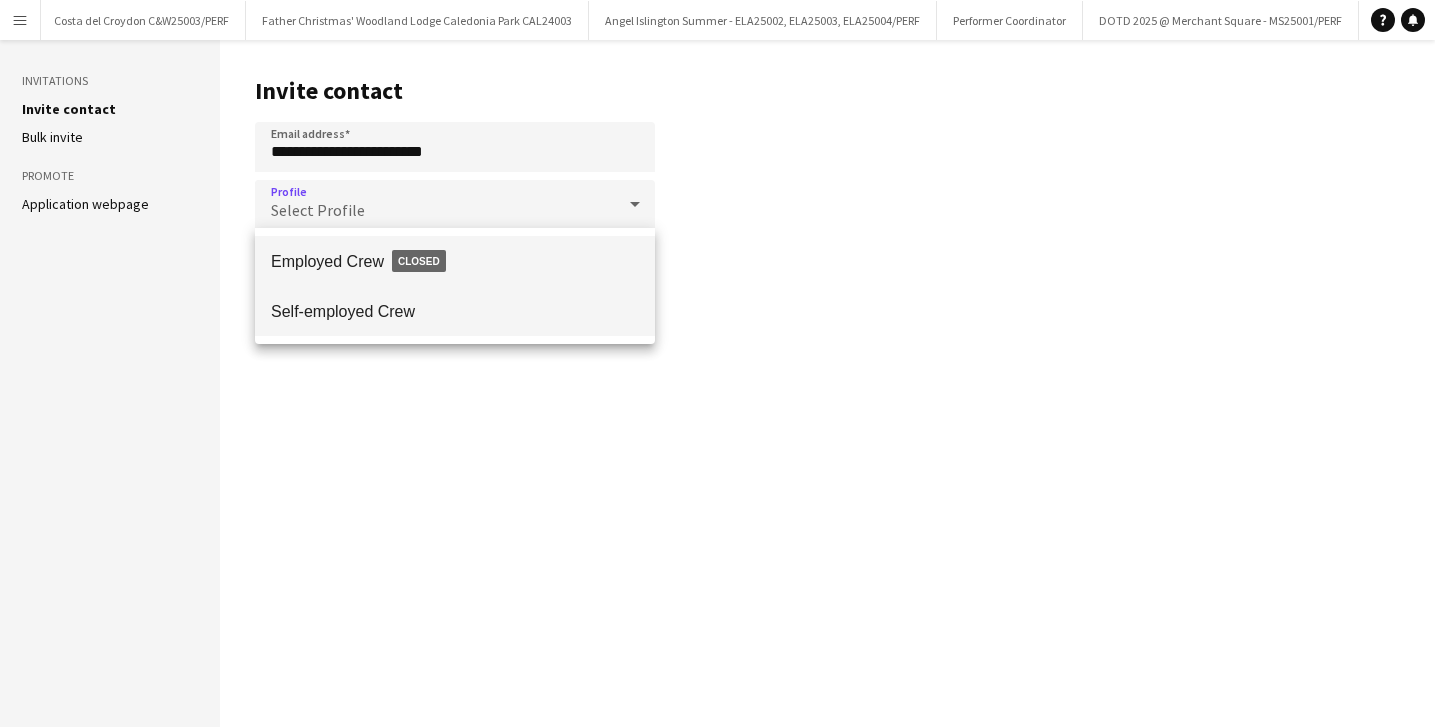 click on "Self-employed Crew" at bounding box center [455, 311] 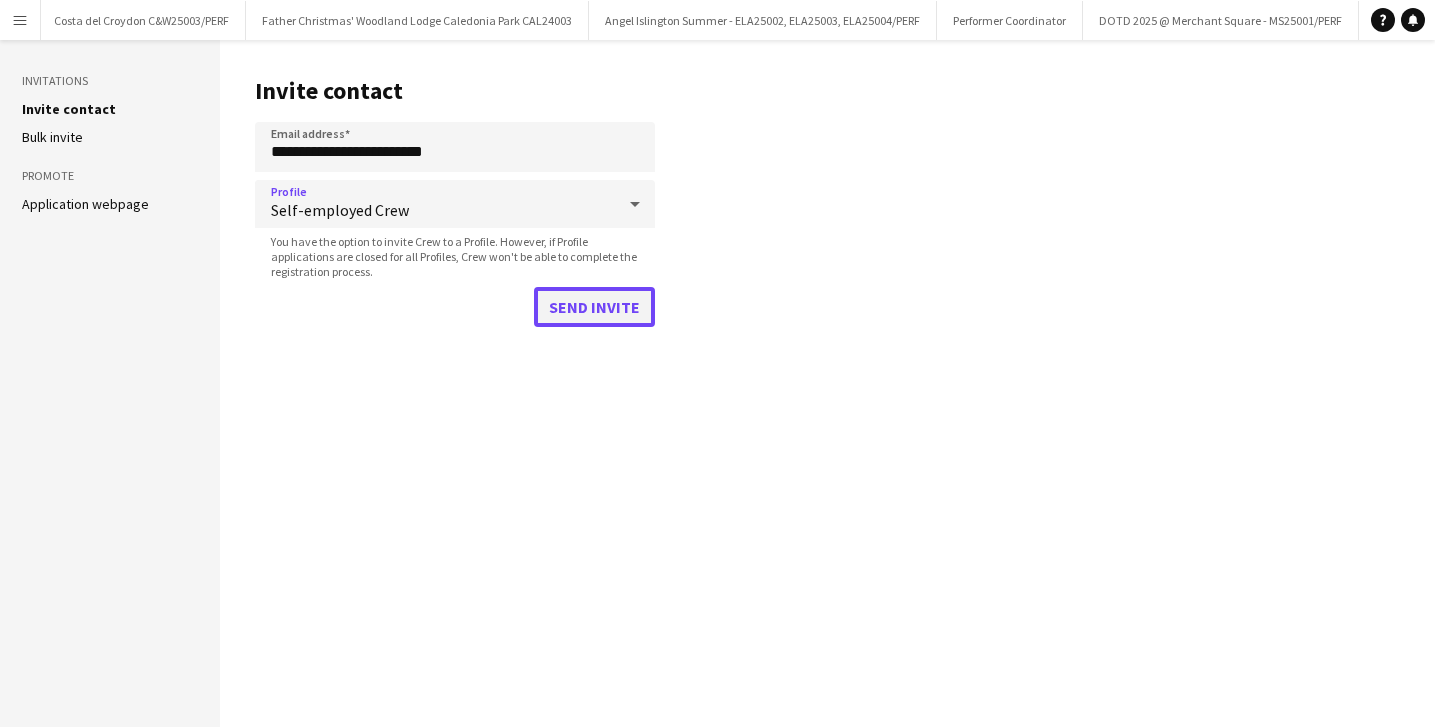 click on "Send invite" 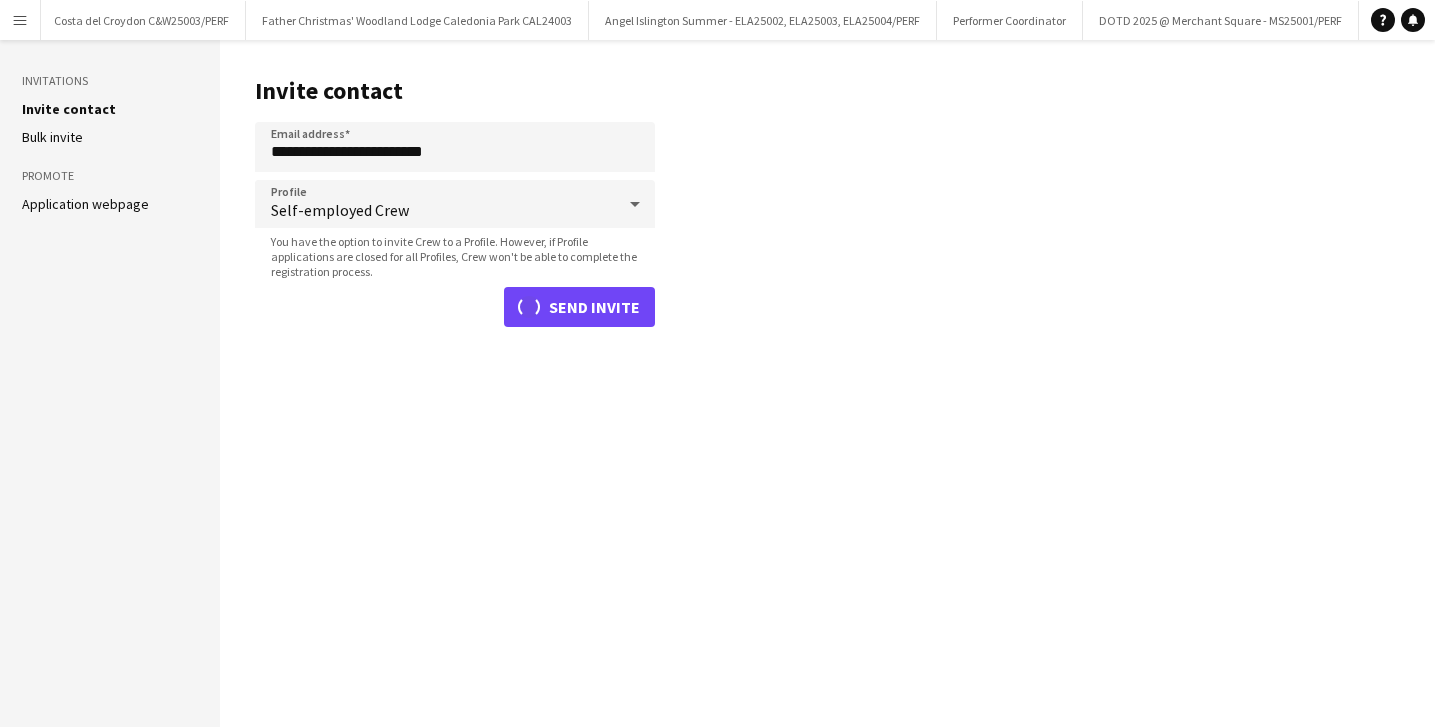 type 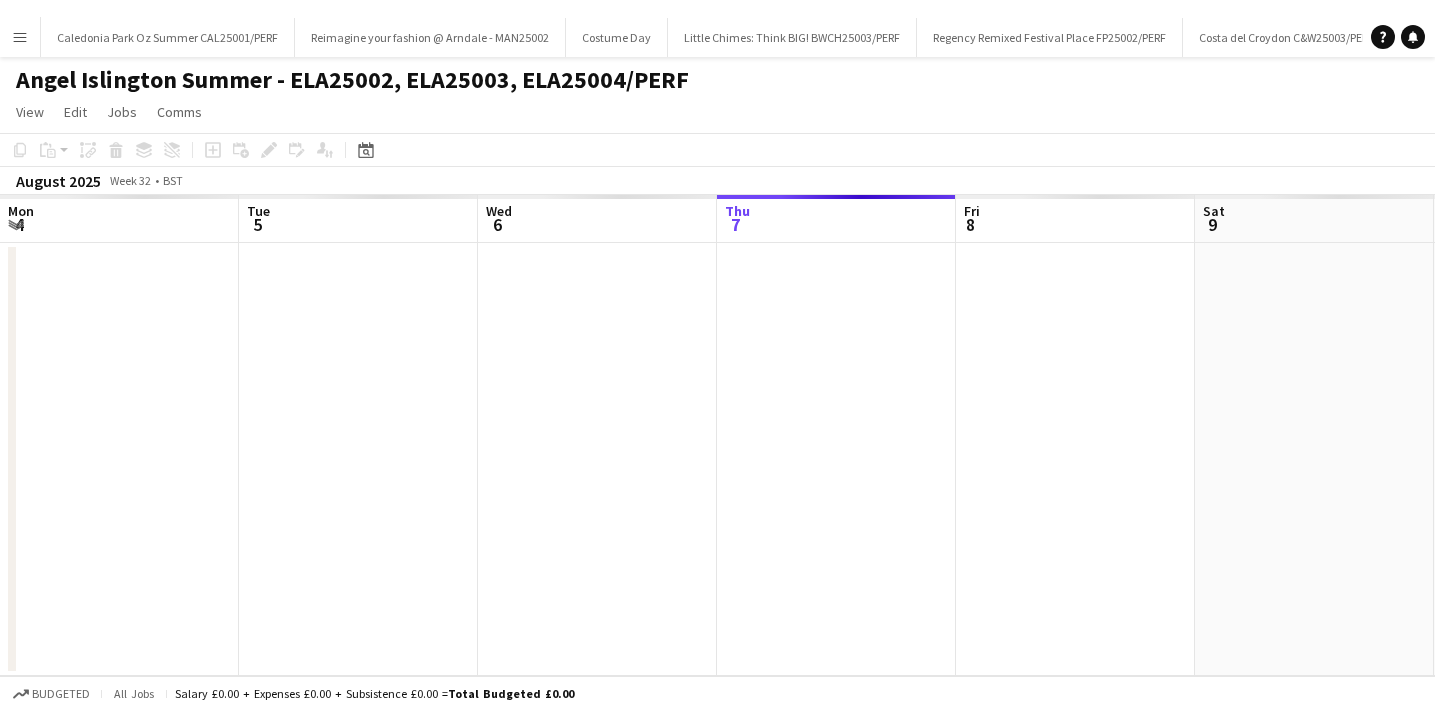 scroll, scrollTop: 0, scrollLeft: 0, axis: both 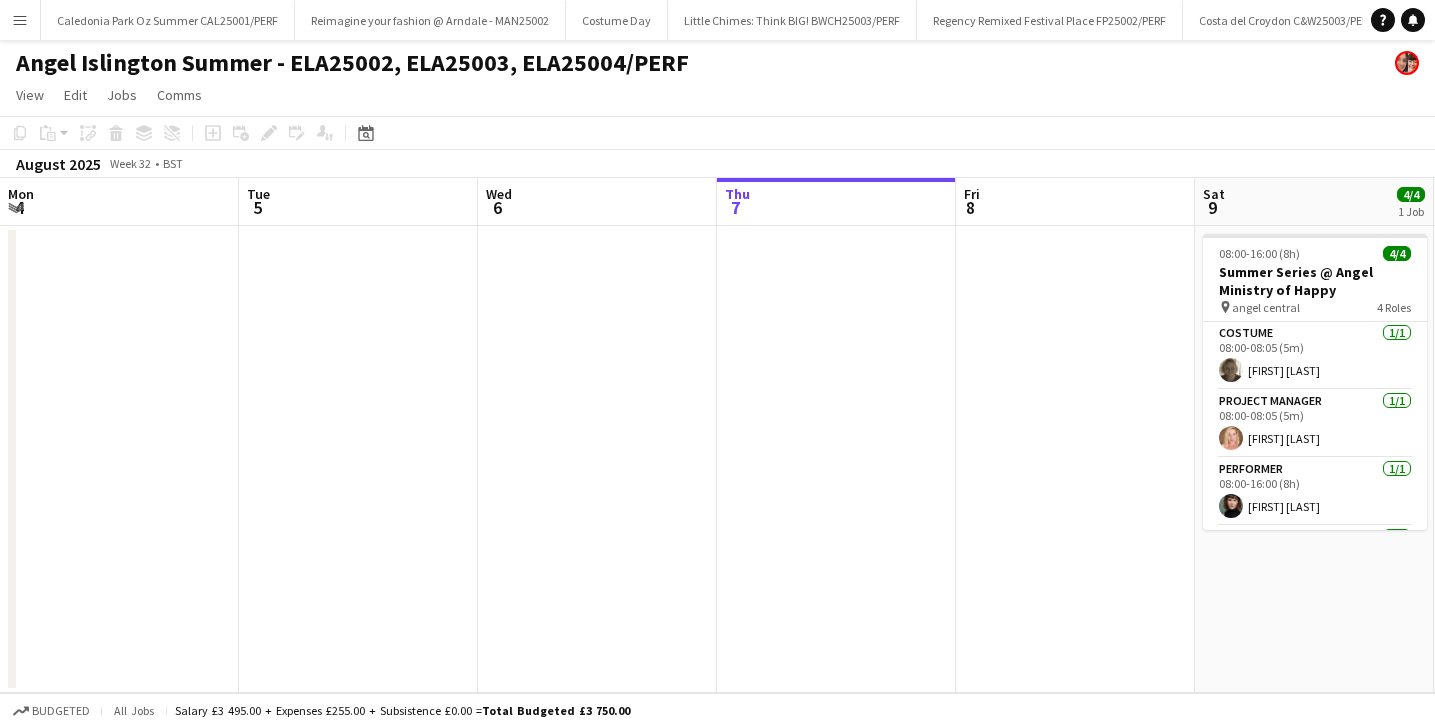 click on "Menu" at bounding box center [20, 20] 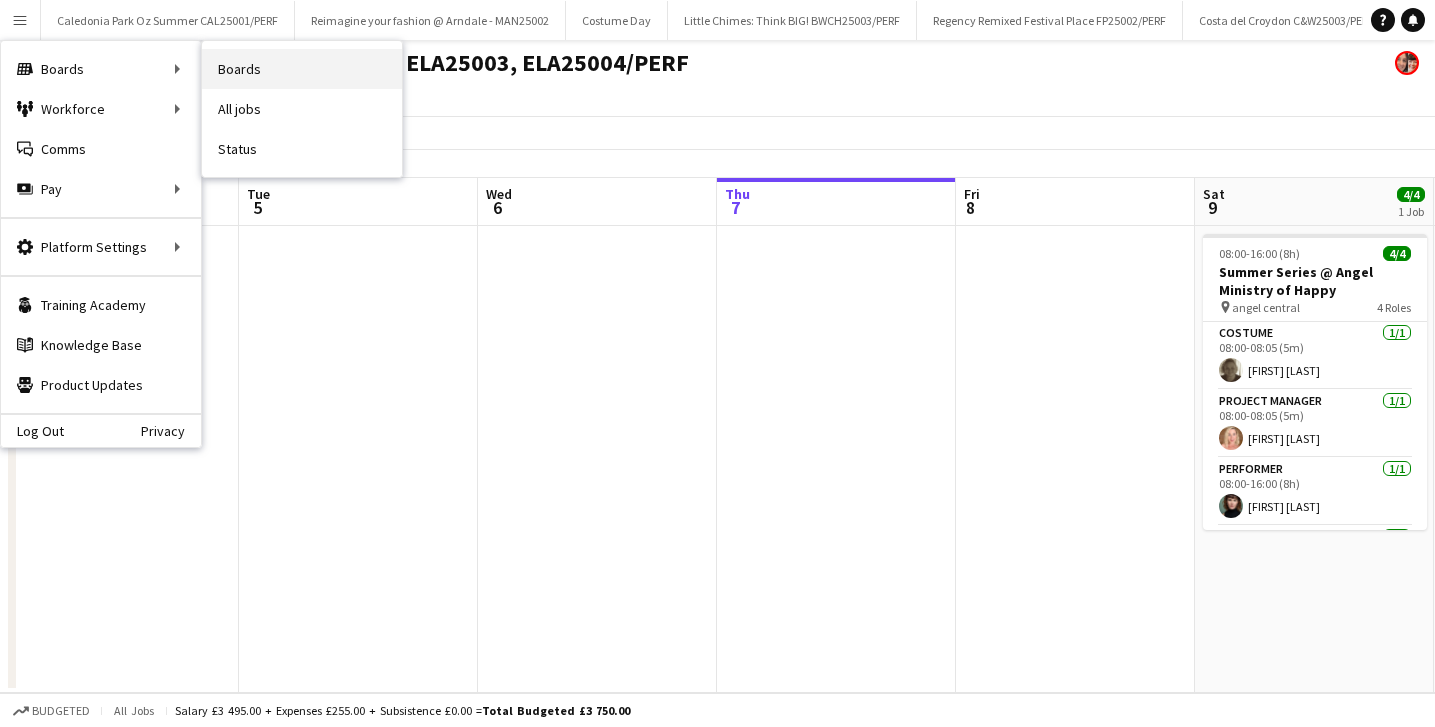 click on "Boards" at bounding box center [302, 69] 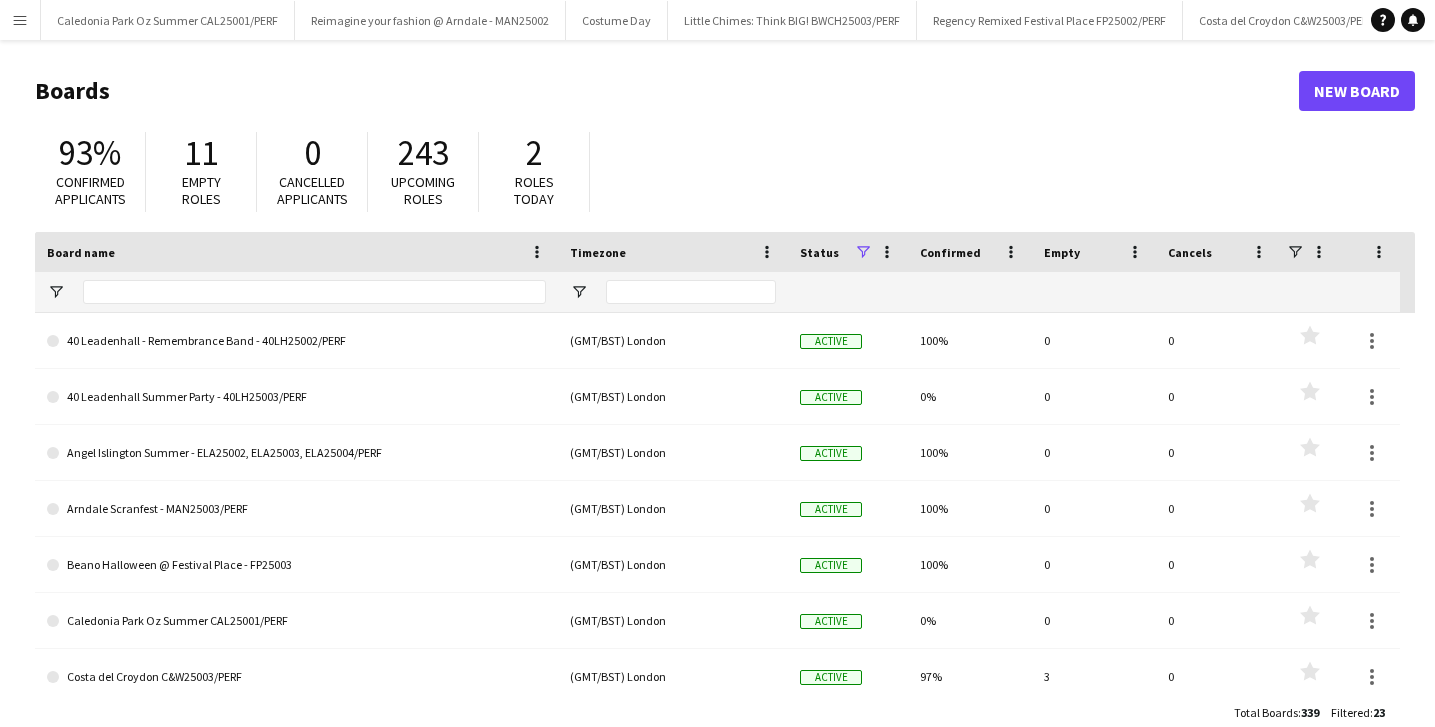 click on "Menu" at bounding box center (20, 20) 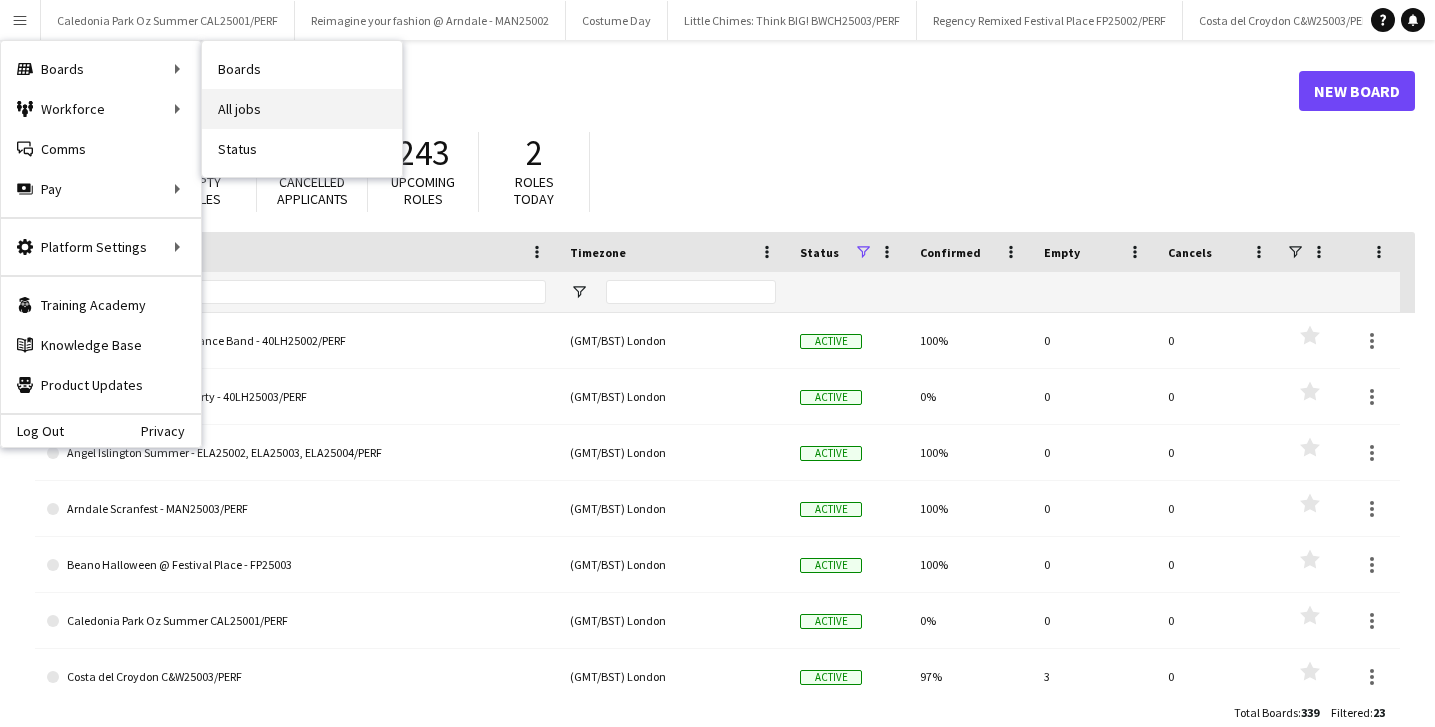 click on "All jobs" at bounding box center [302, 109] 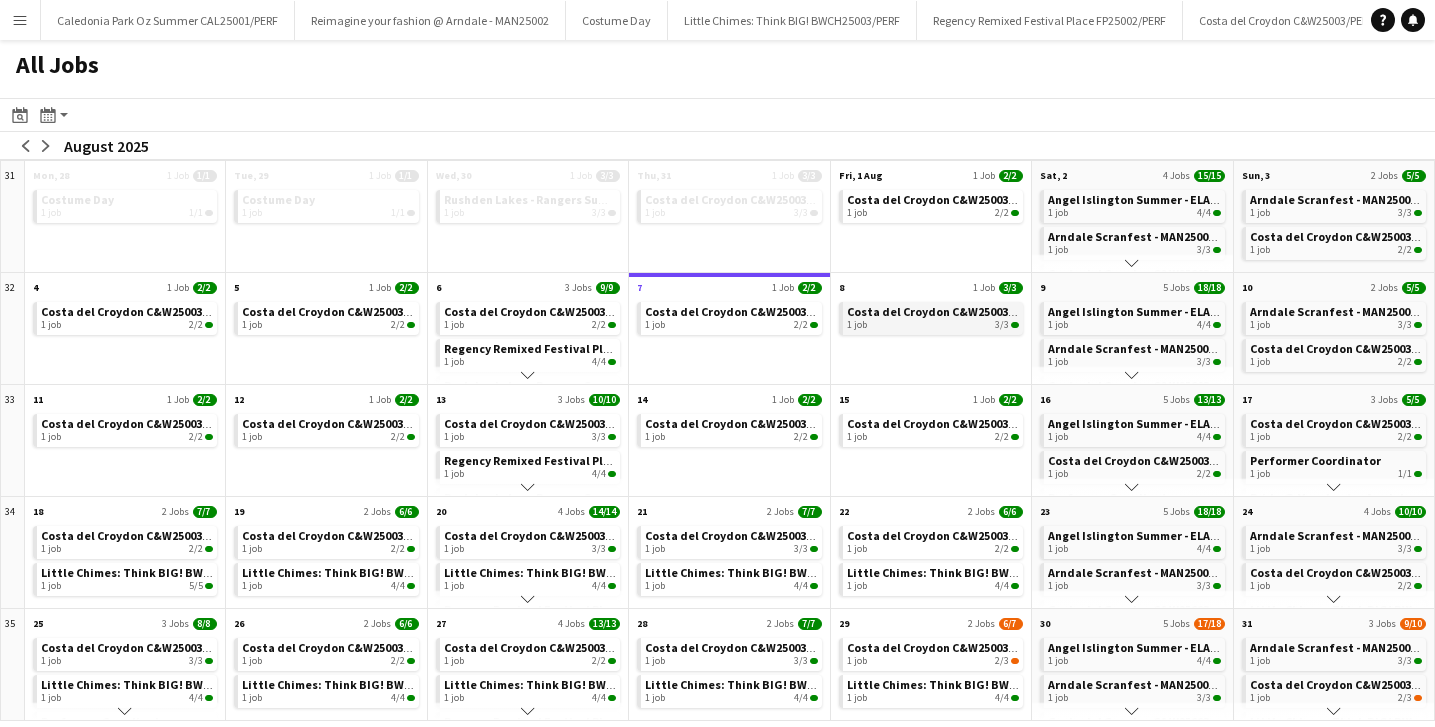 click on "1 job   3/3" 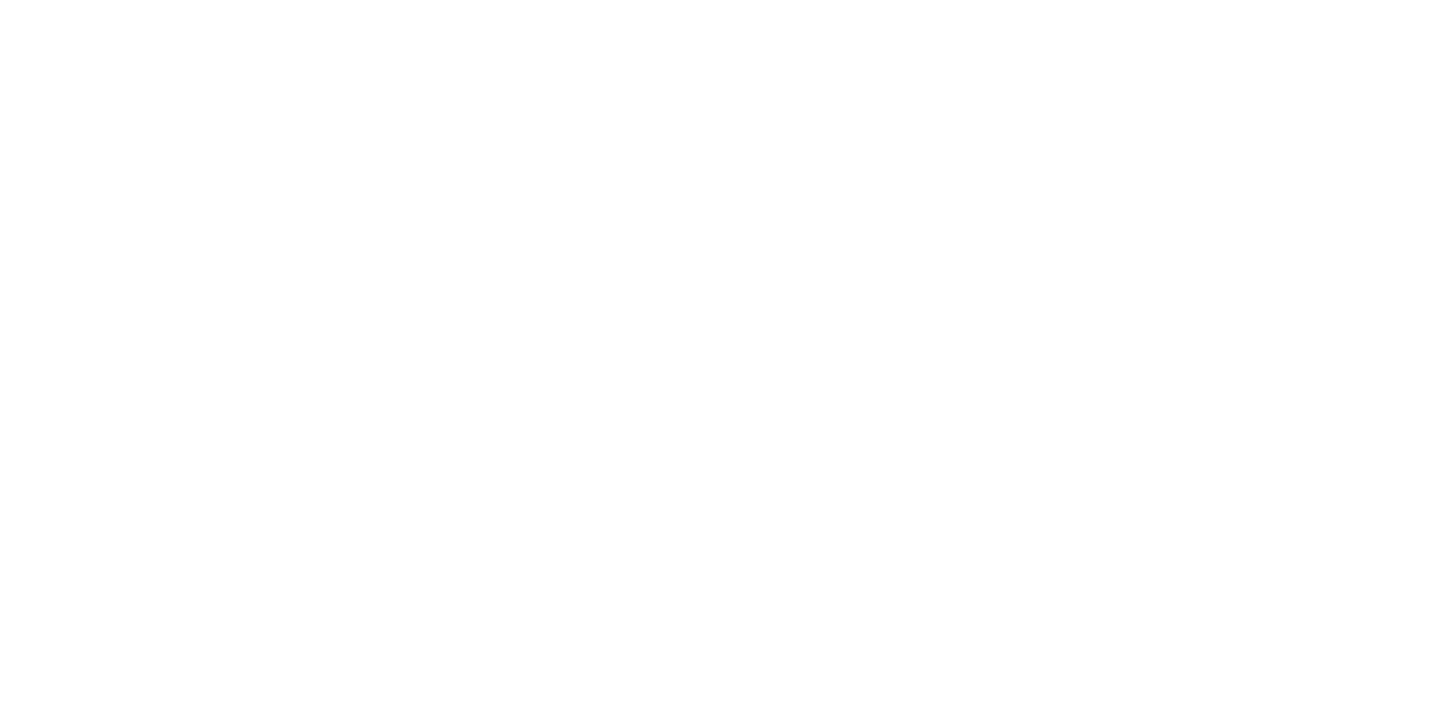 scroll, scrollTop: 0, scrollLeft: 0, axis: both 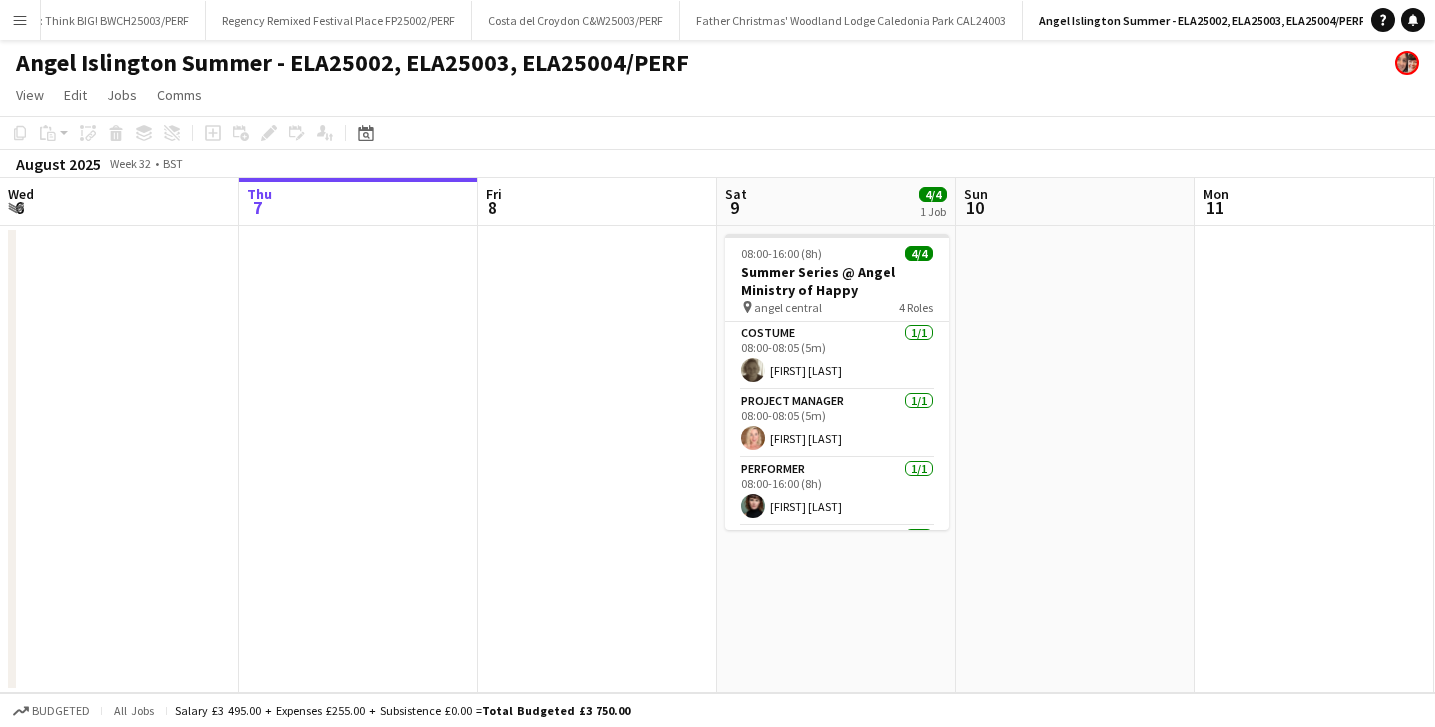 click on "Menu" at bounding box center (20, 20) 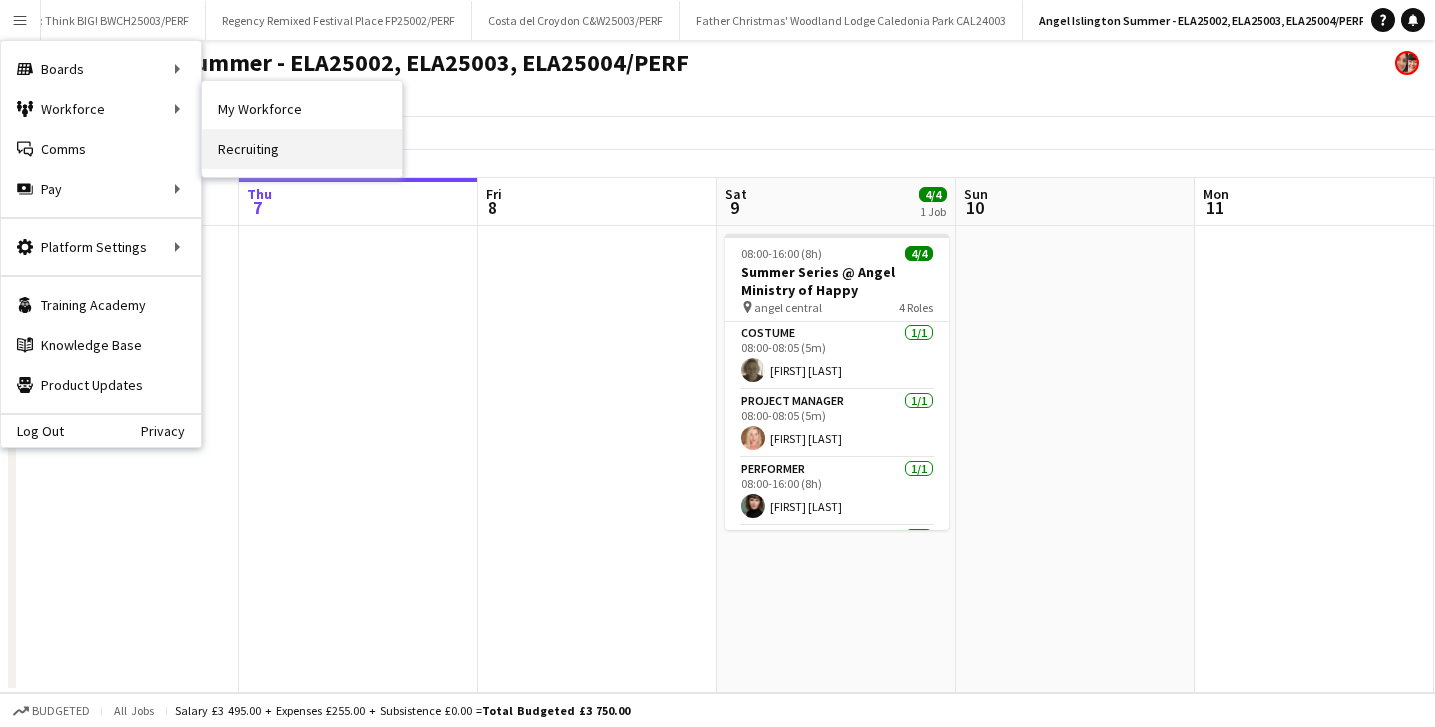 click on "Recruiting" at bounding box center [302, 149] 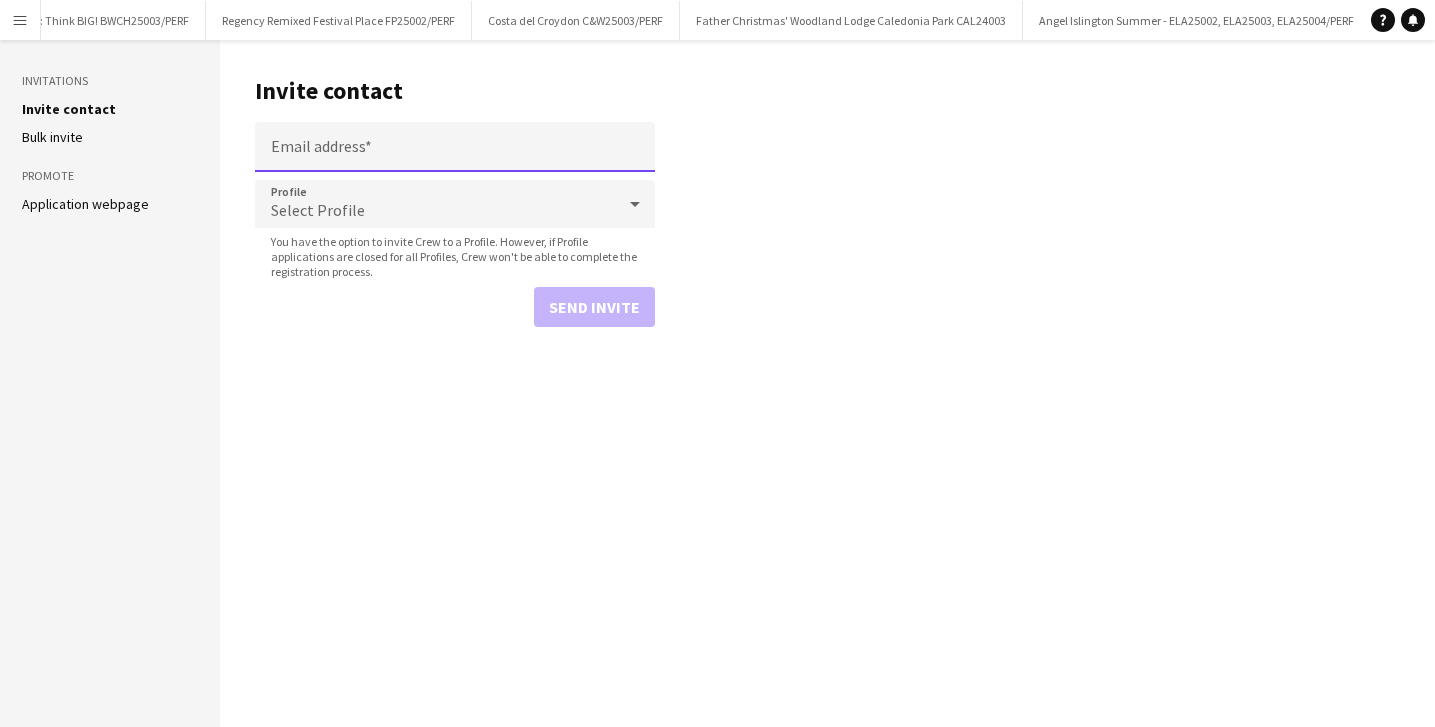 click on "Email address" at bounding box center (455, 147) 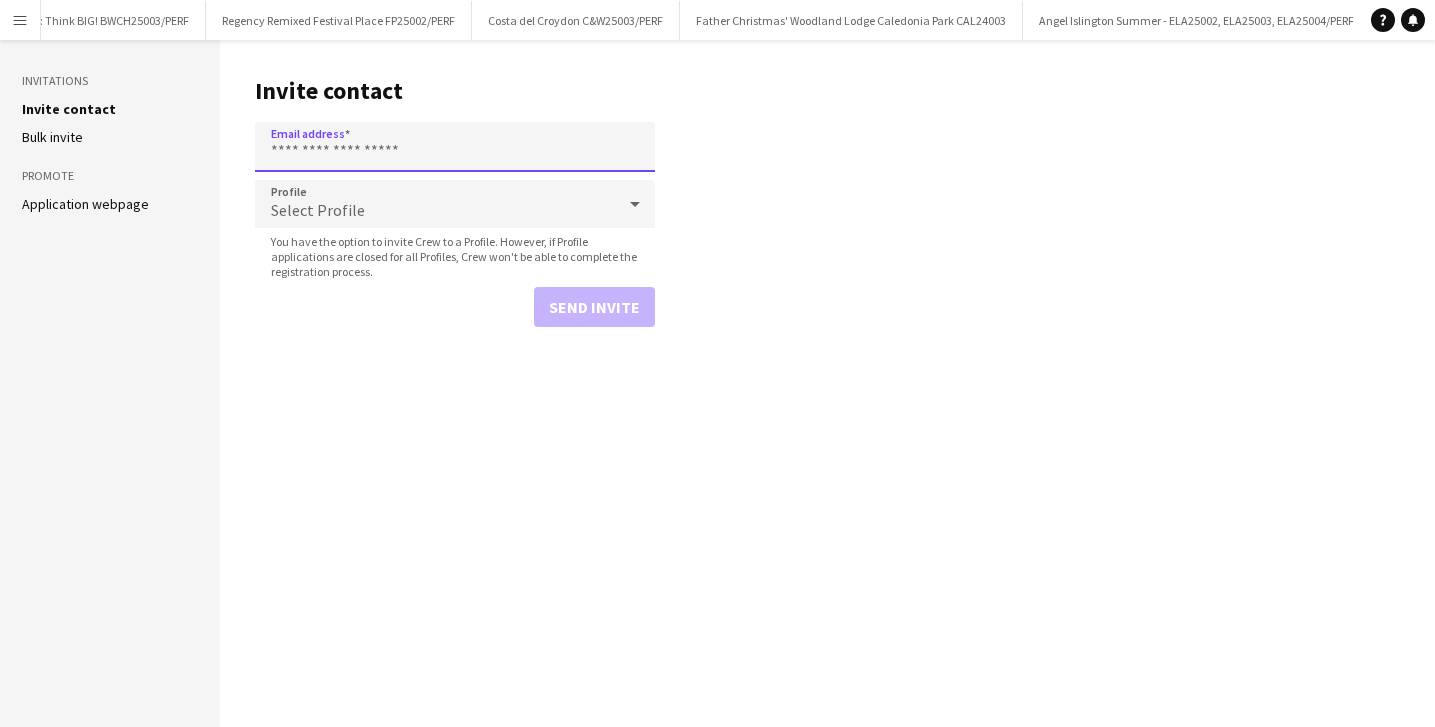 paste on "**********" 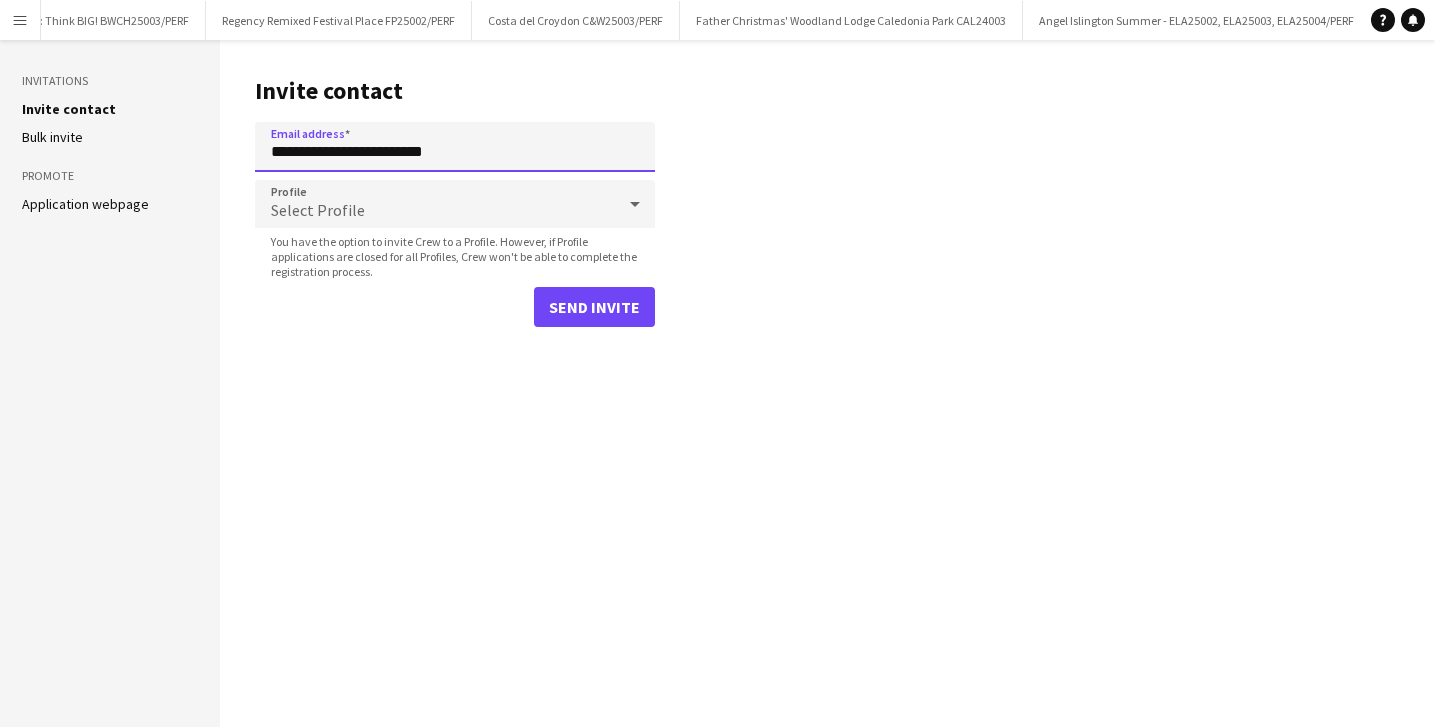 type on "**********" 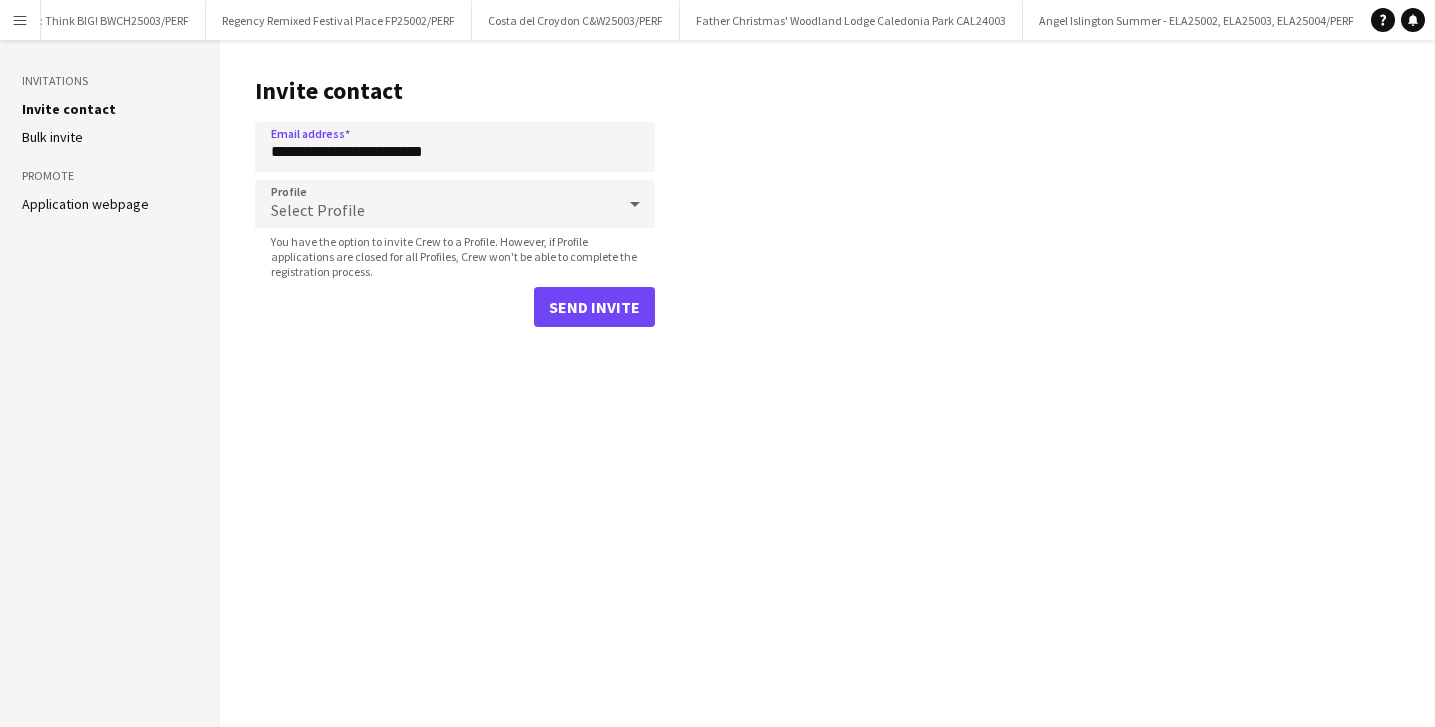 click on "Select Profile" at bounding box center [318, 210] 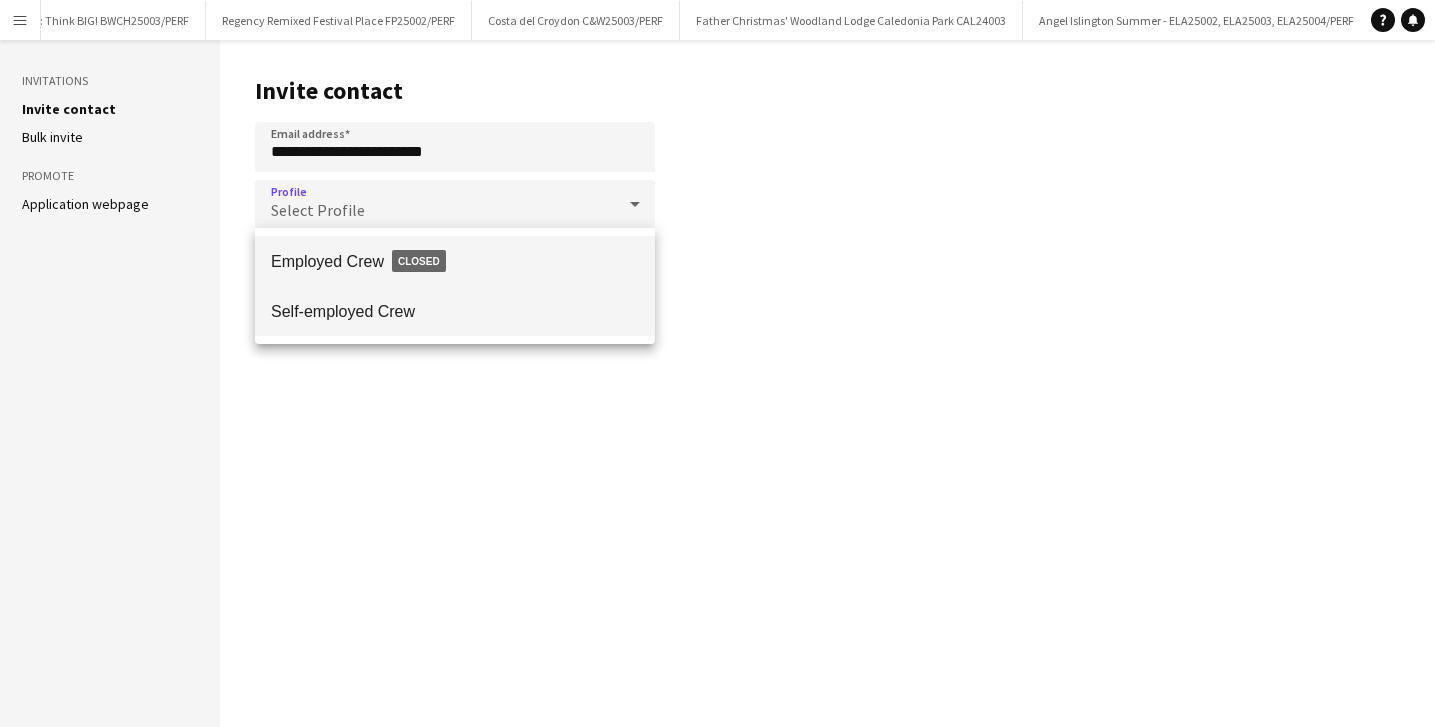 click on "Self-employed Crew" at bounding box center [455, 311] 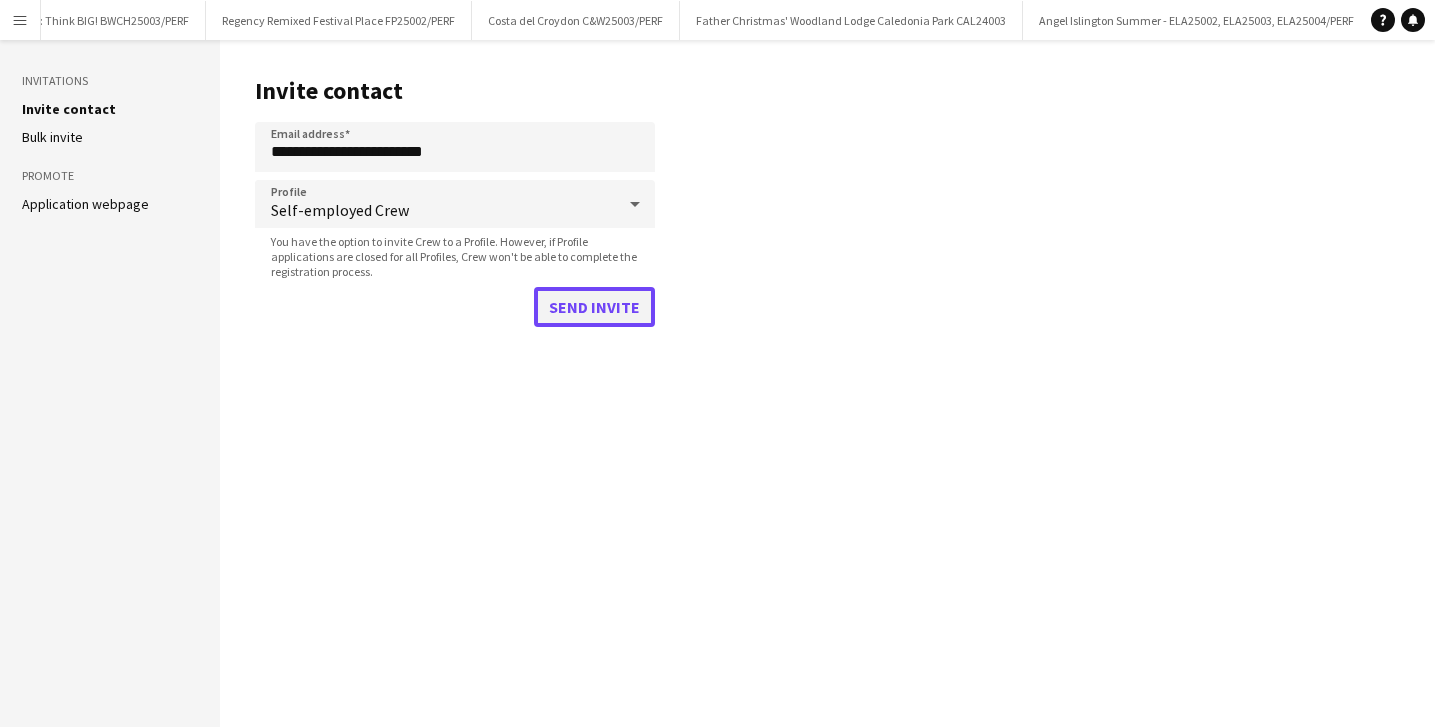 click on "Send invite" 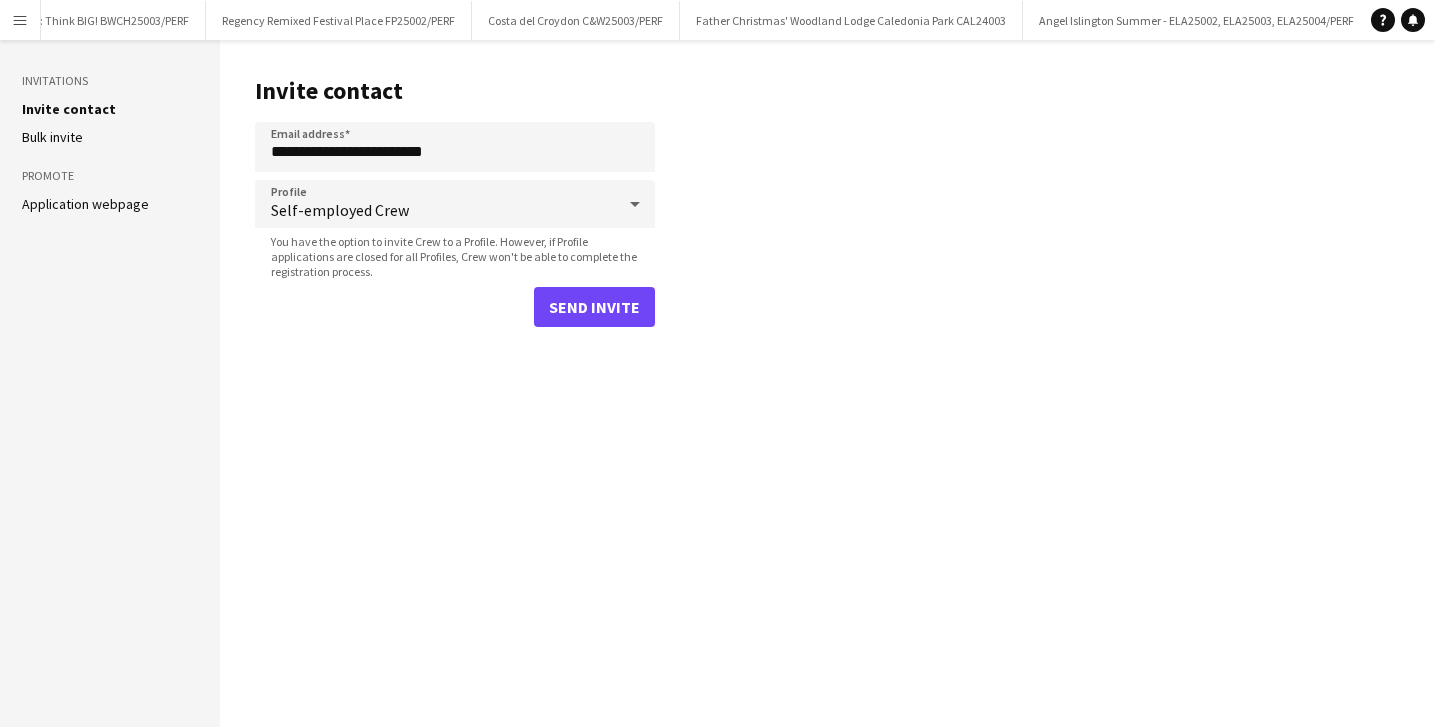 type 